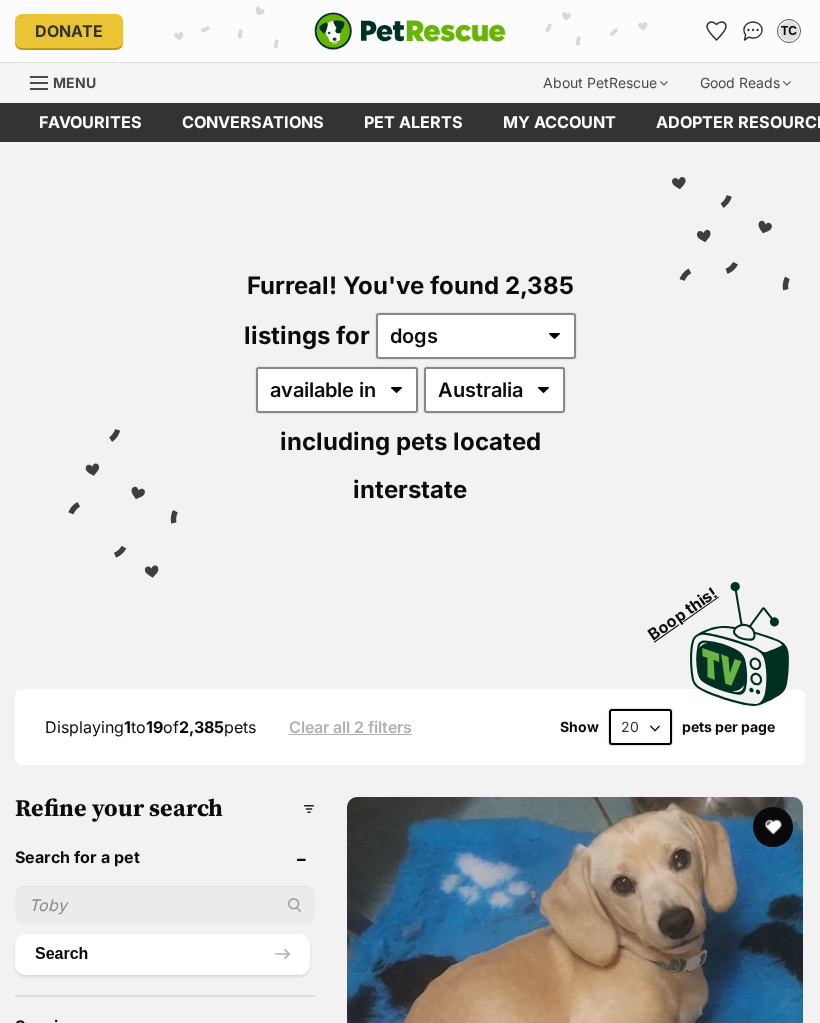 scroll, scrollTop: 0, scrollLeft: 0, axis: both 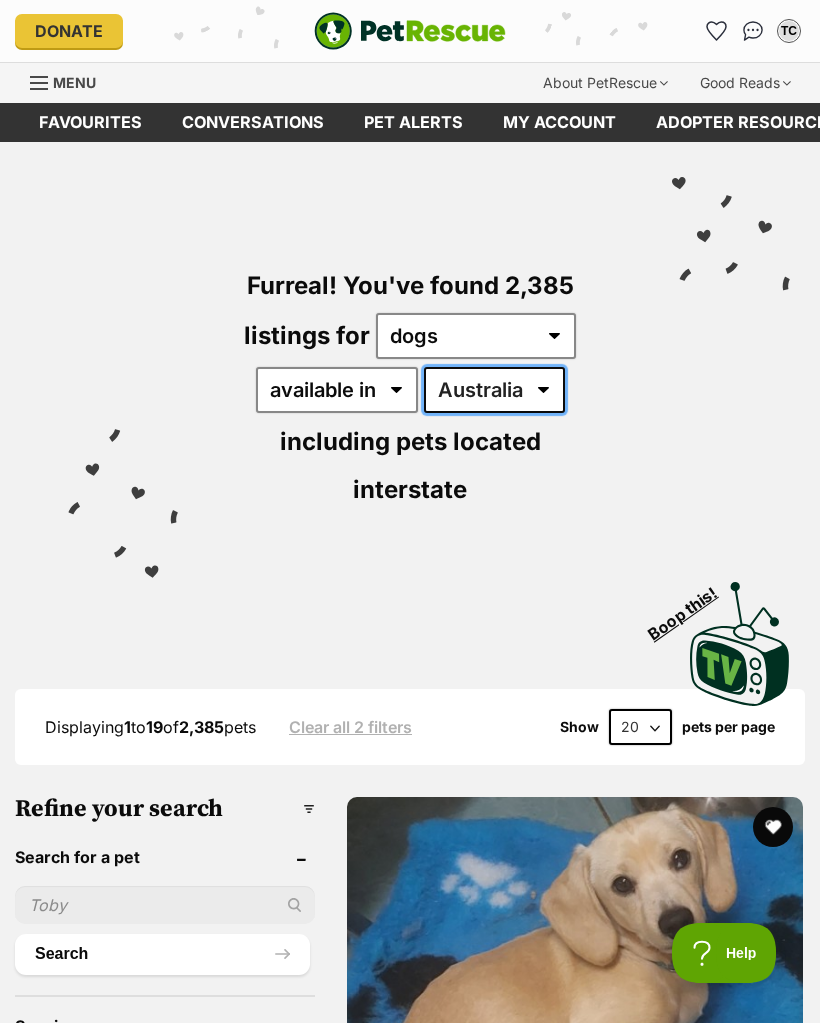 click on "[COUNTRY]
[STATE_CODE]
[STATE_CODE]
[STATE_CODE]
[STATE_CODE]
[STATE_CODE]
[STATE_CODE]
[STATE_CODE]
[STATE_CODE]" at bounding box center [494, 390] 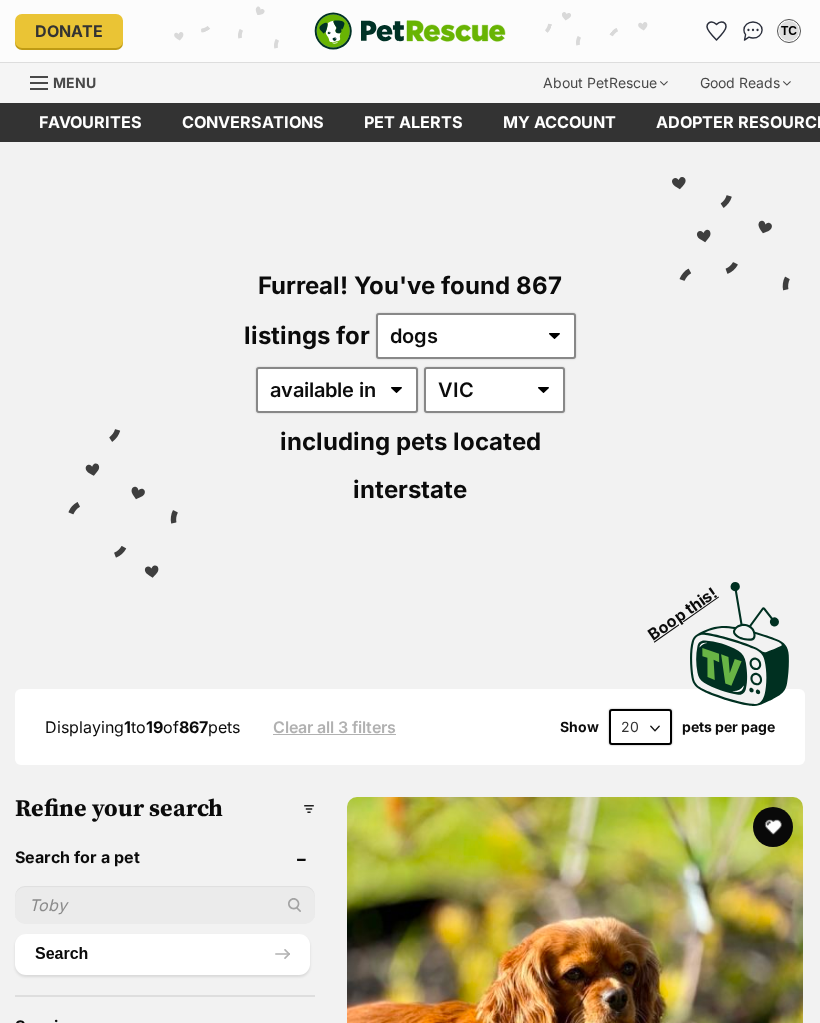 scroll, scrollTop: 0, scrollLeft: 0, axis: both 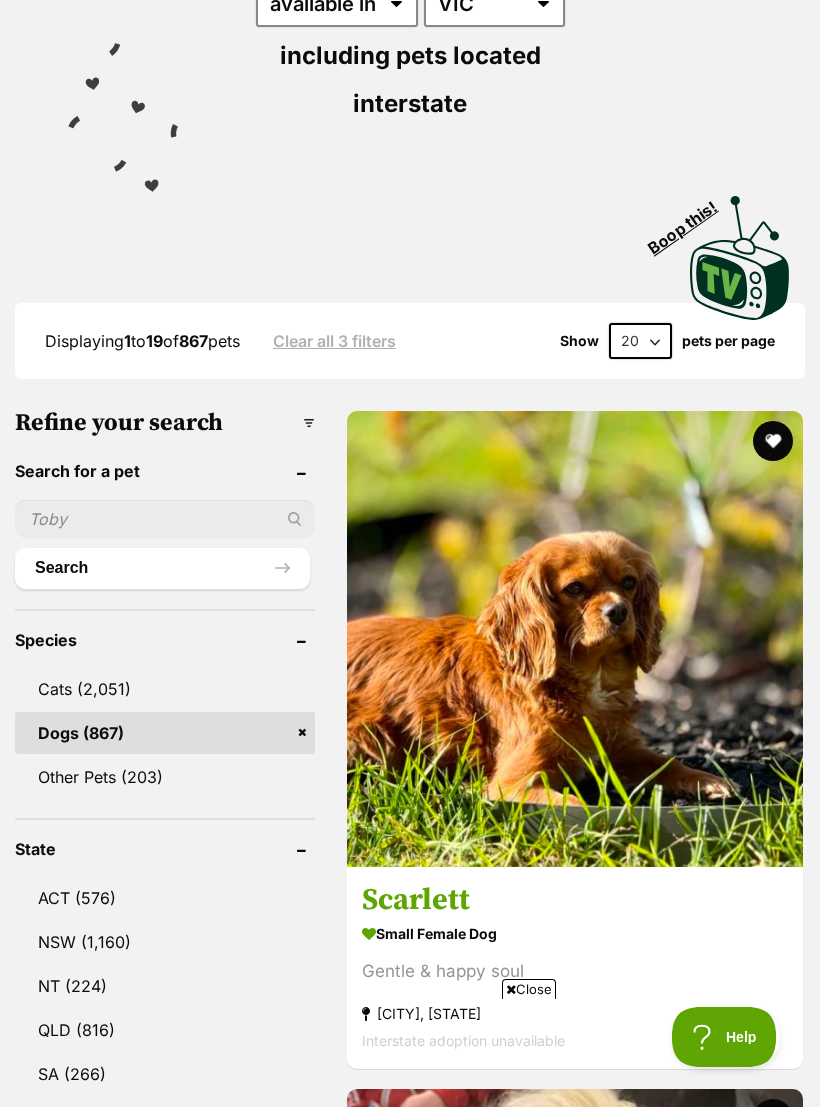 click on "Bertie" at bounding box center (575, 1578) 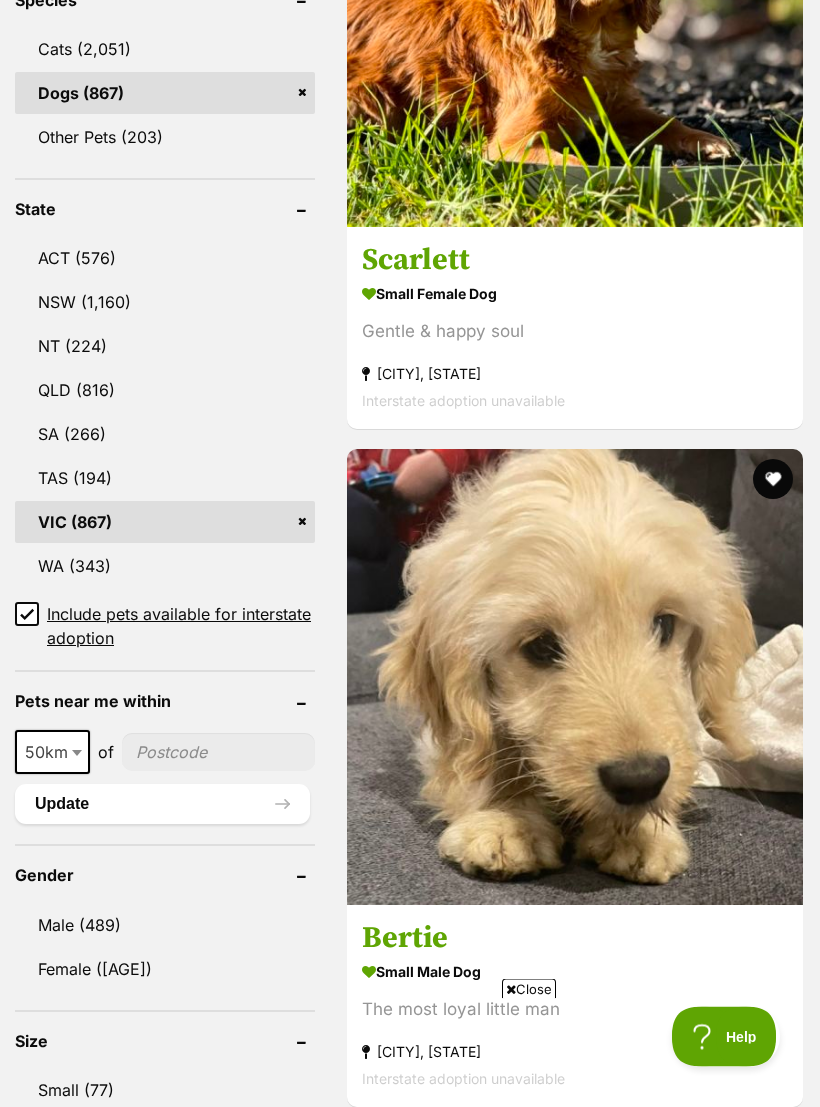 scroll, scrollTop: 1027, scrollLeft: 0, axis: vertical 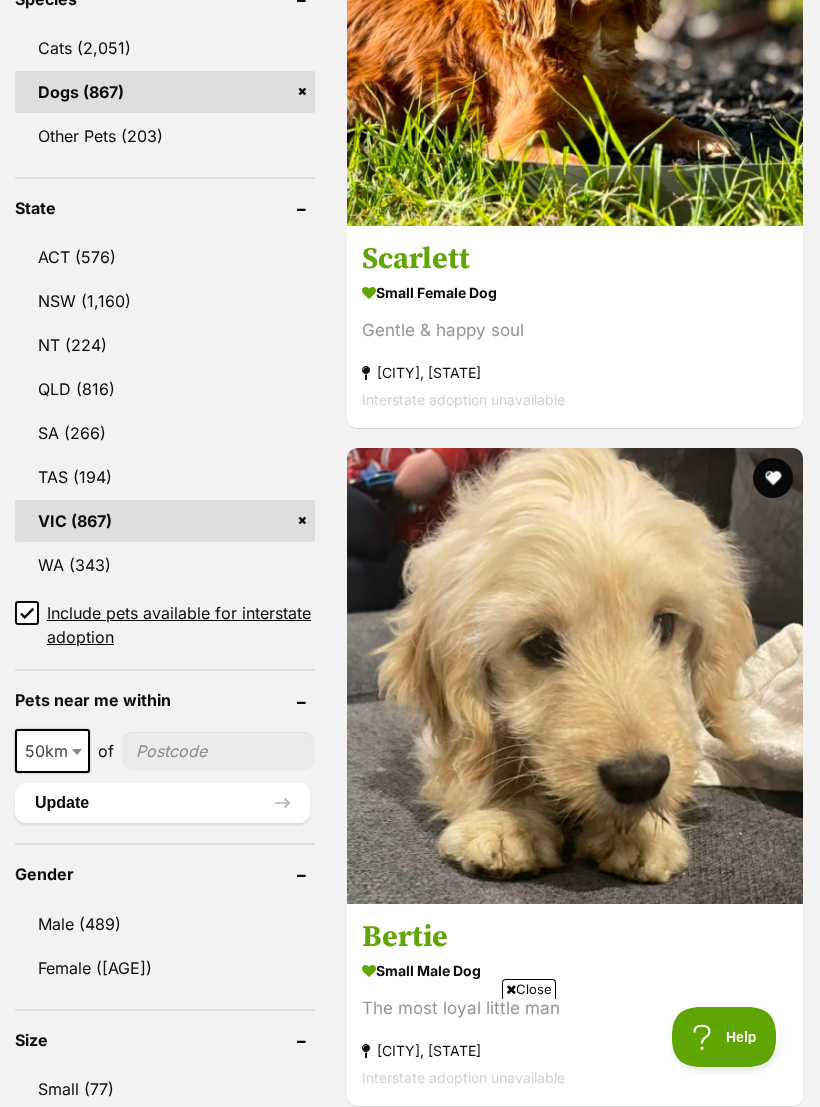 click on "Include pets available for interstate adoption" at bounding box center [27, 613] 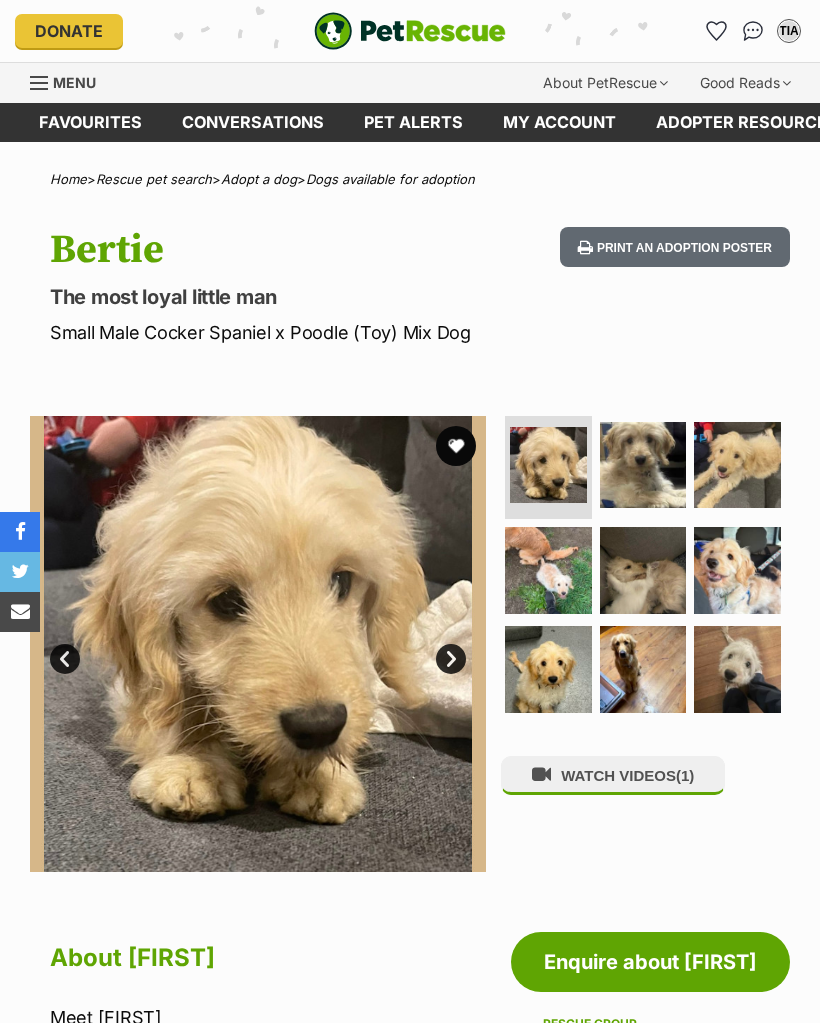 scroll, scrollTop: 0, scrollLeft: 0, axis: both 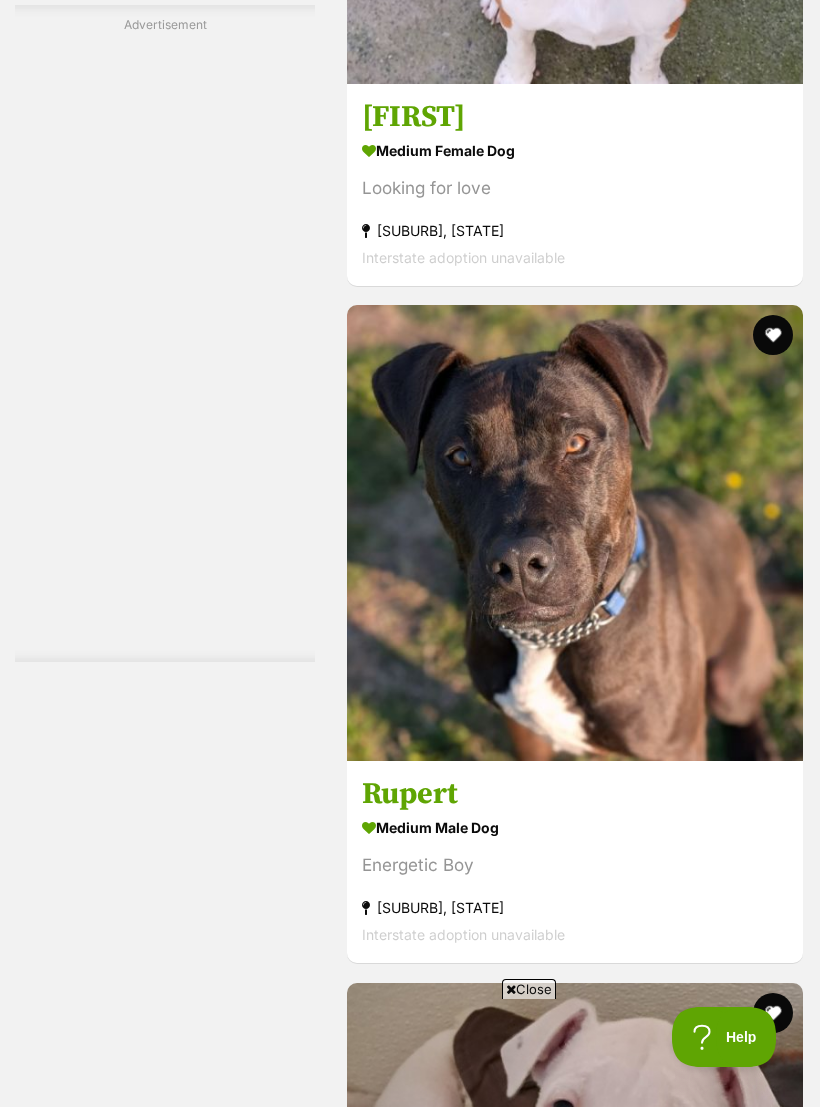 click at bounding box center (598, 9737) 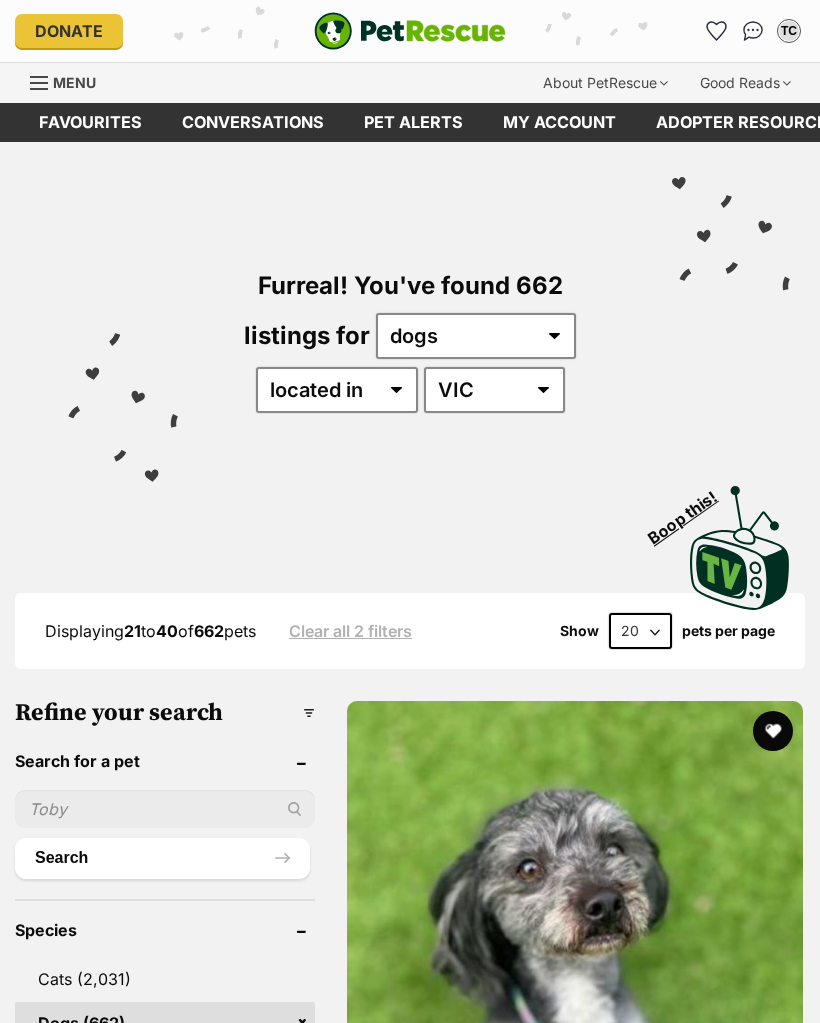 scroll, scrollTop: 0, scrollLeft: 0, axis: both 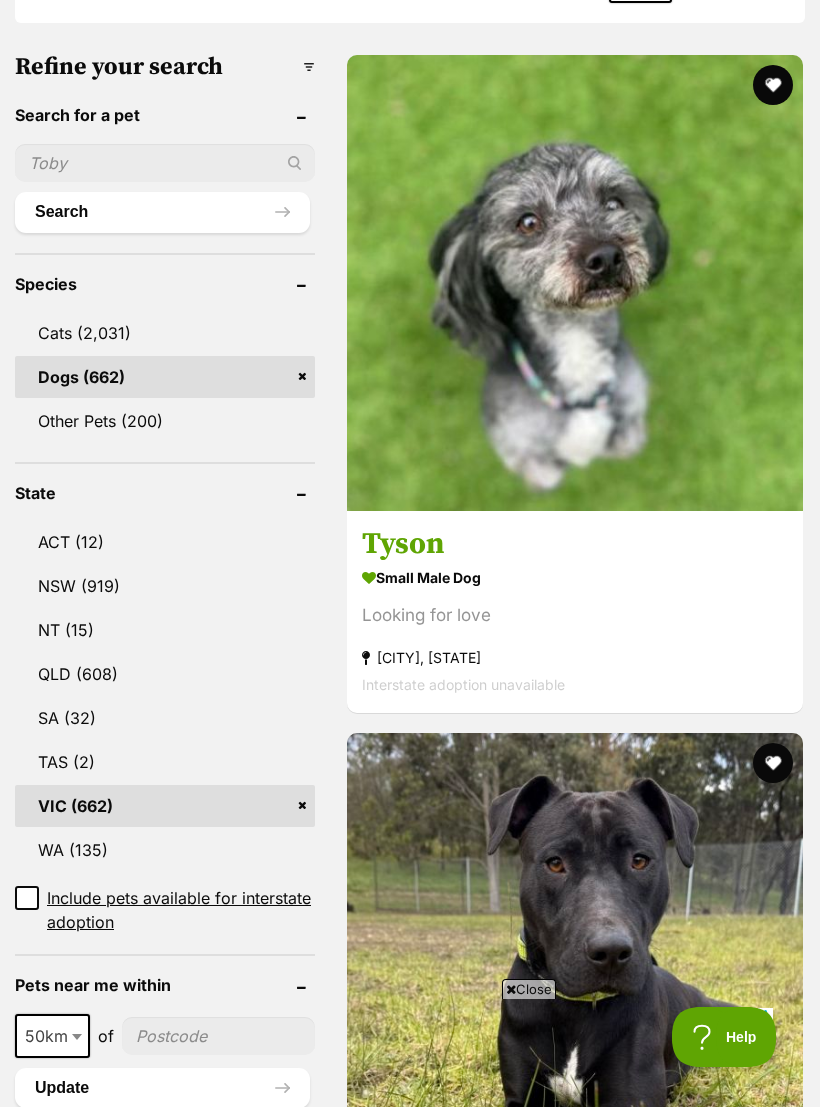 click at bounding box center (165, 163) 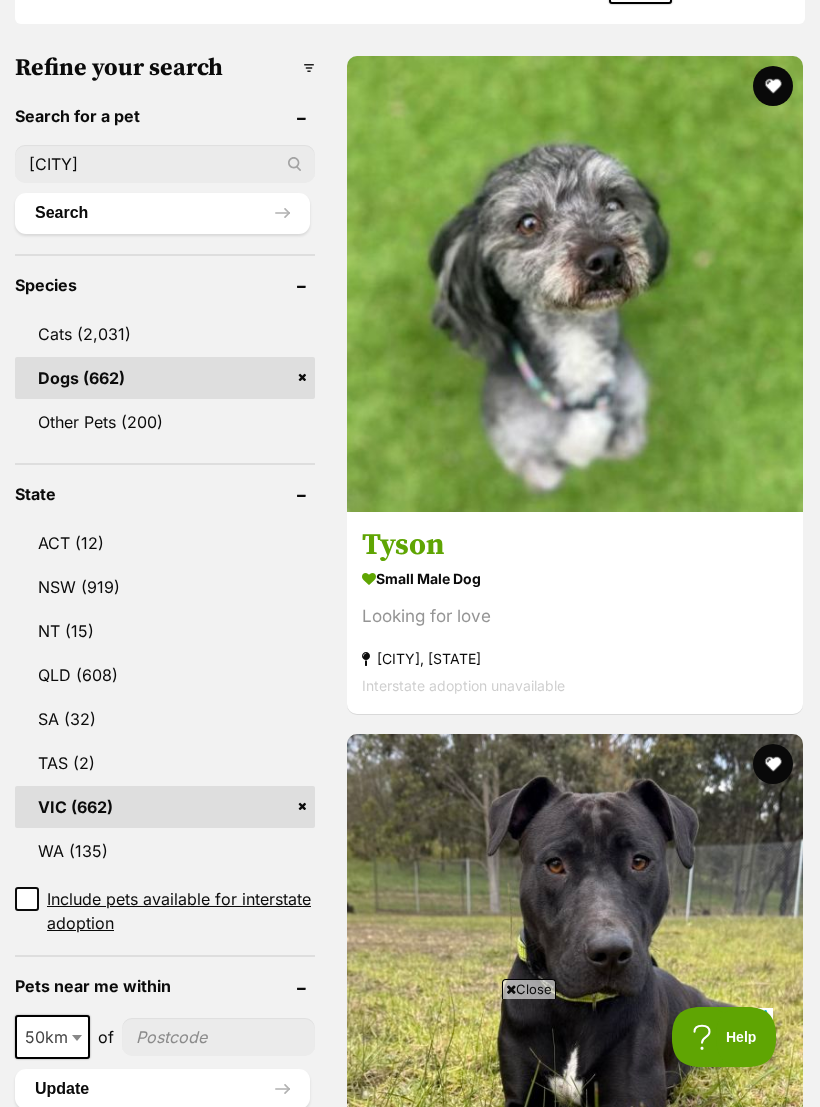 type on "[CITY]" 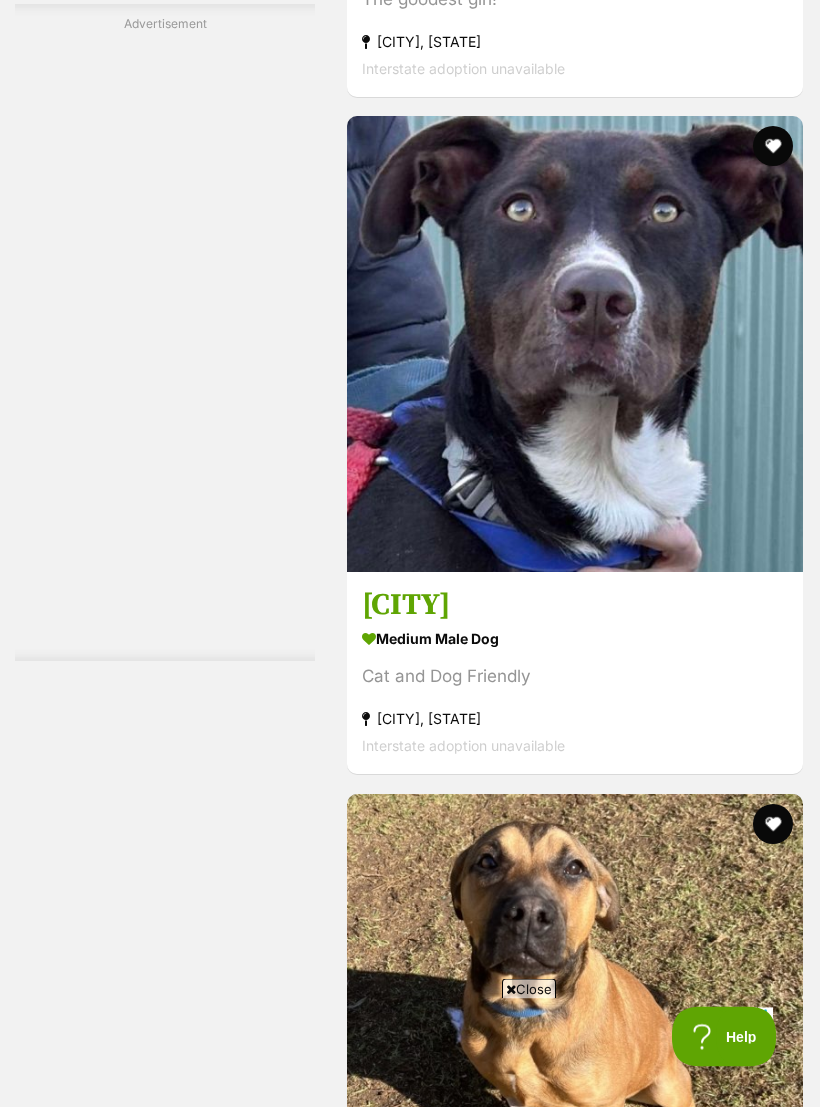scroll, scrollTop: 4874, scrollLeft: 0, axis: vertical 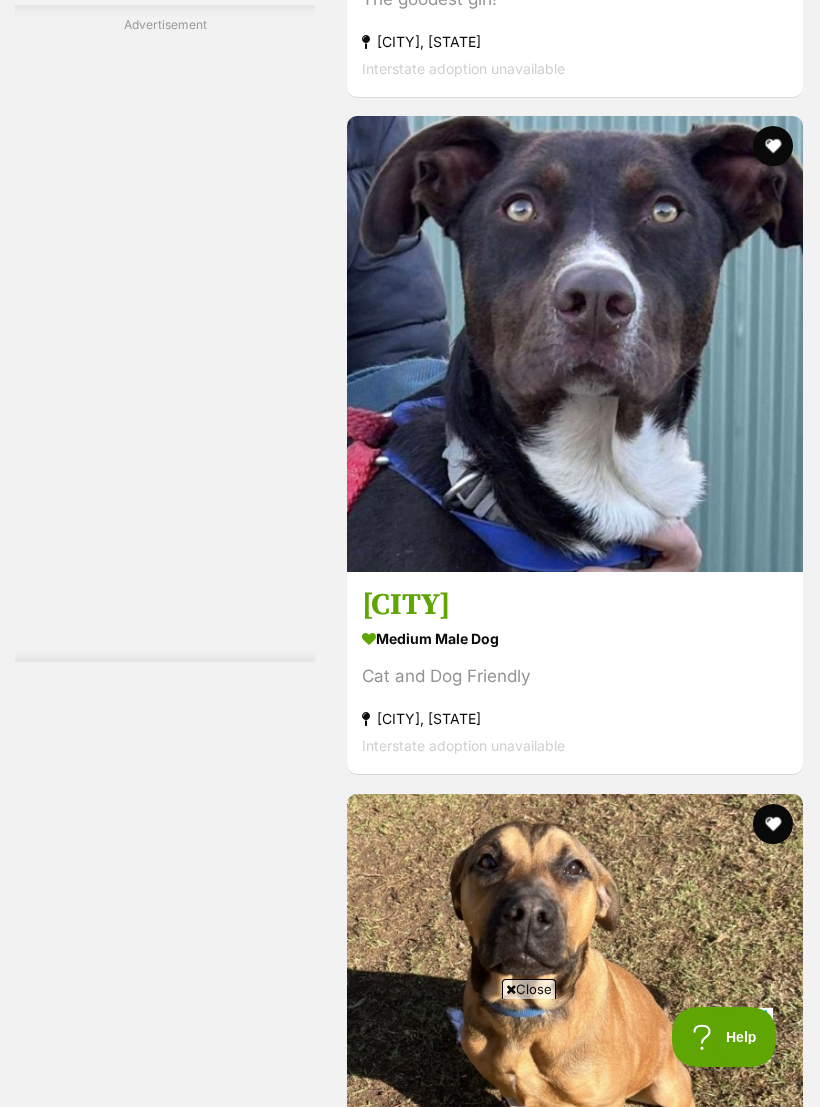 click at bounding box center (679, 9625) 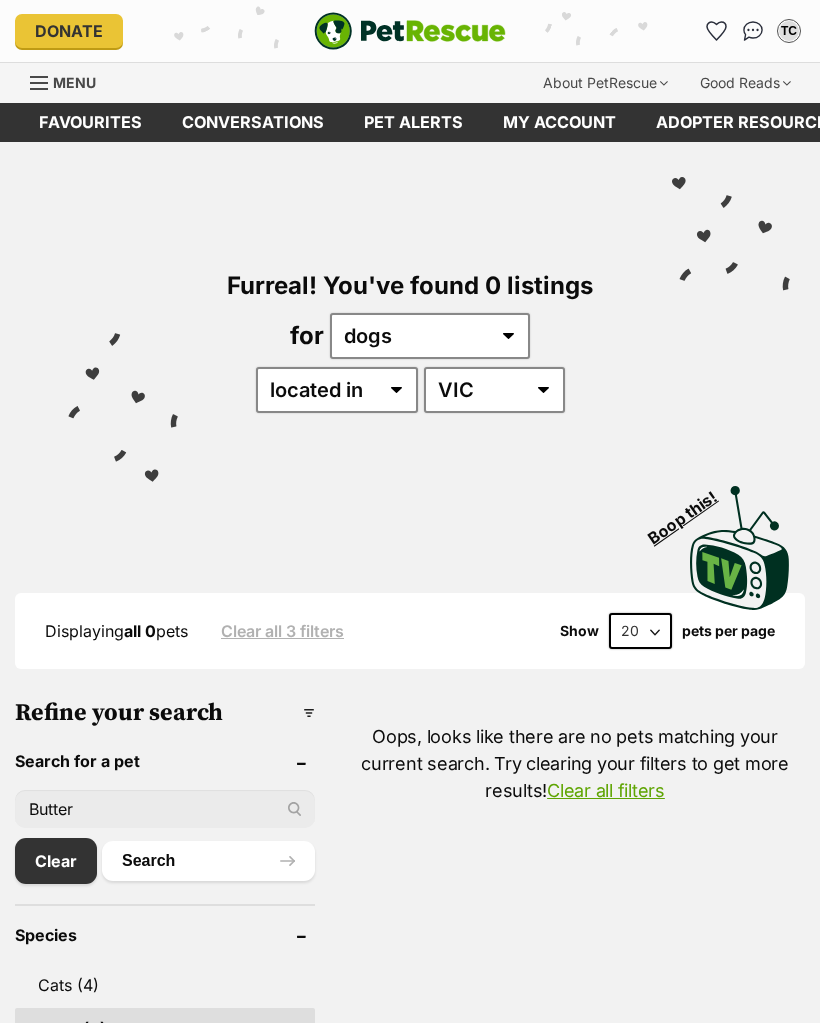 scroll, scrollTop: 0, scrollLeft: 0, axis: both 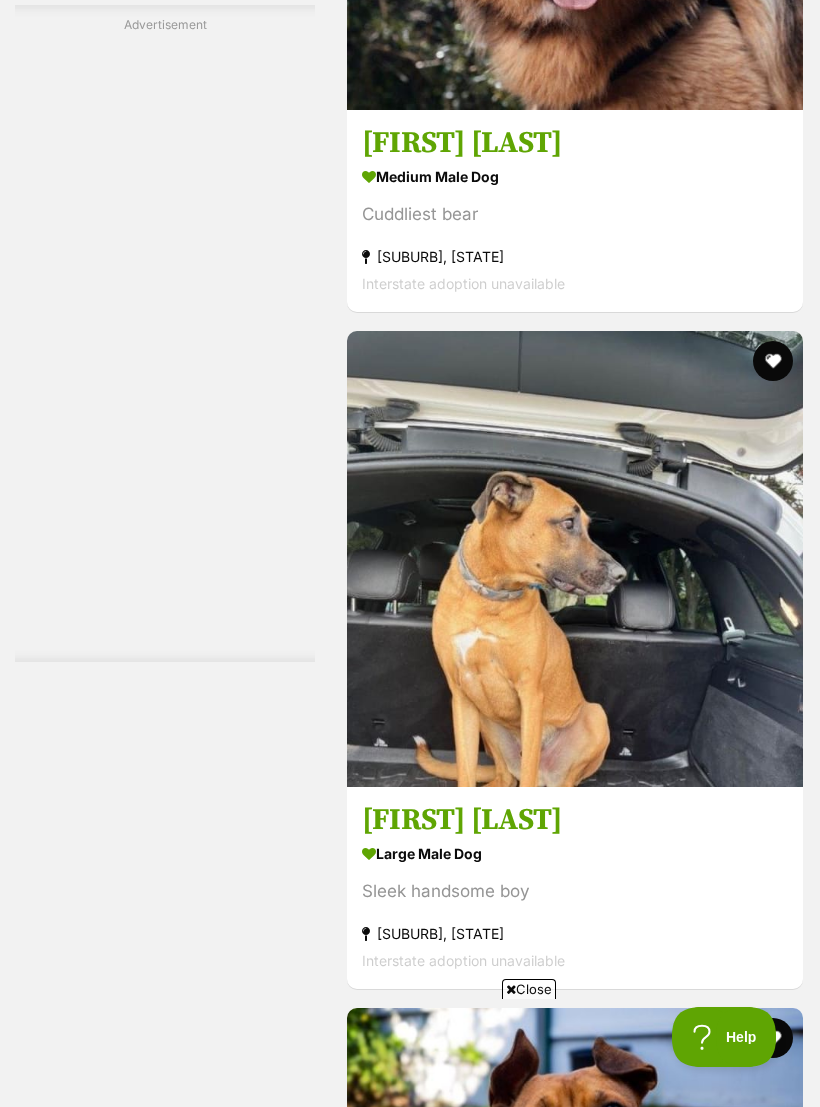 click at bounding box center (679, 9417) 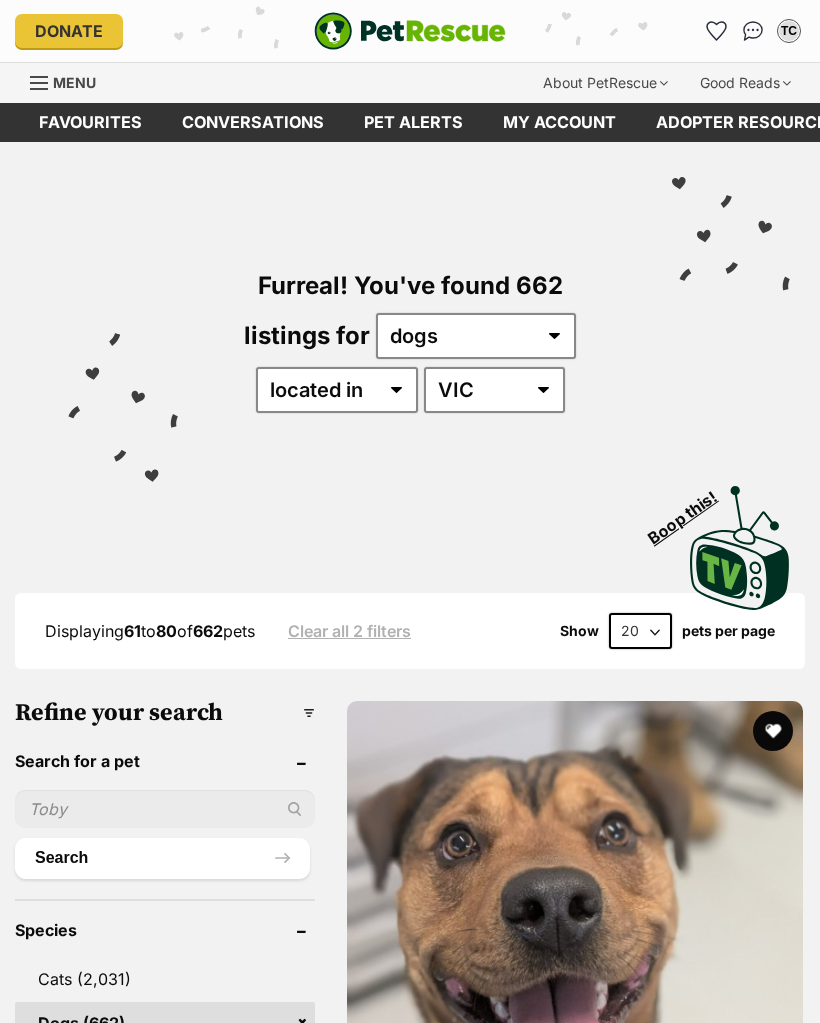 scroll, scrollTop: 0, scrollLeft: 0, axis: both 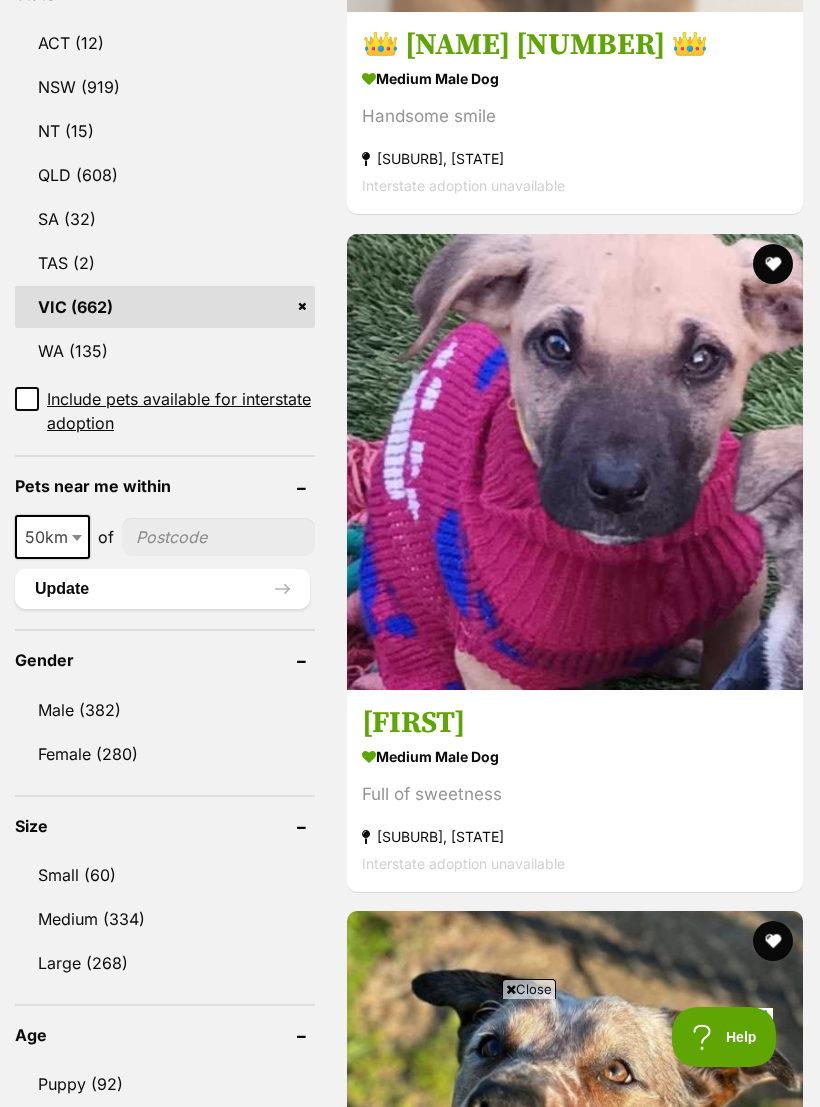 click on "Small (60)" at bounding box center (165, 875) 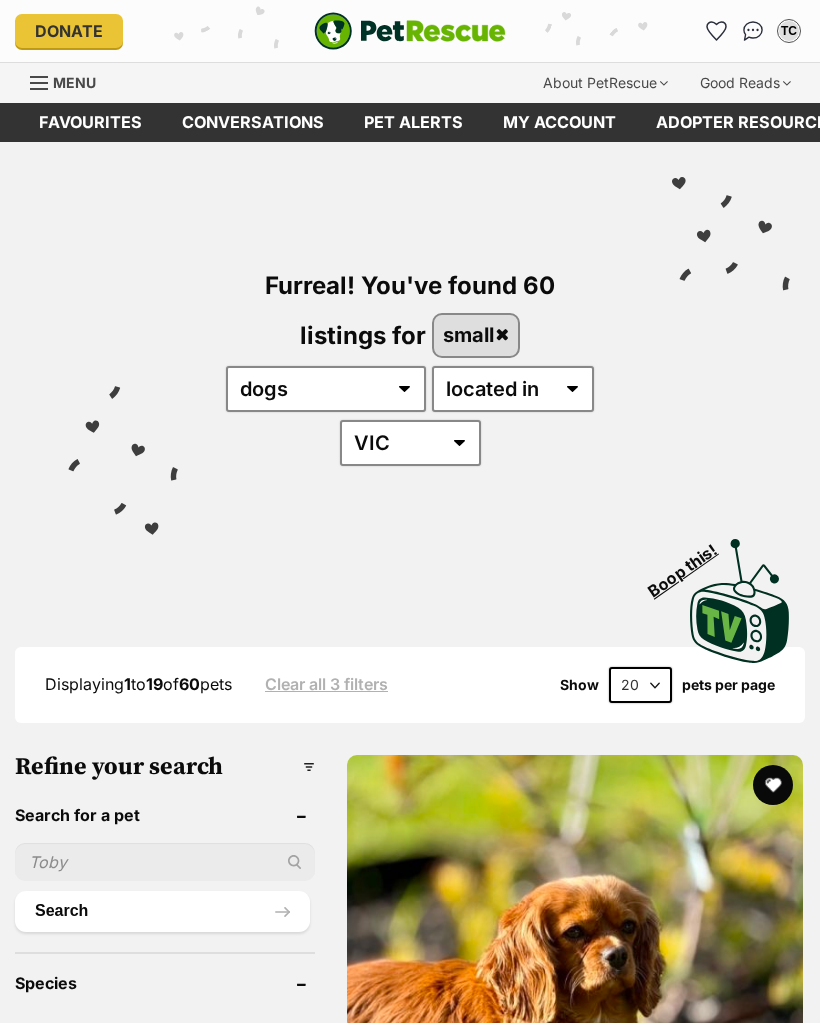 scroll, scrollTop: 0, scrollLeft: 0, axis: both 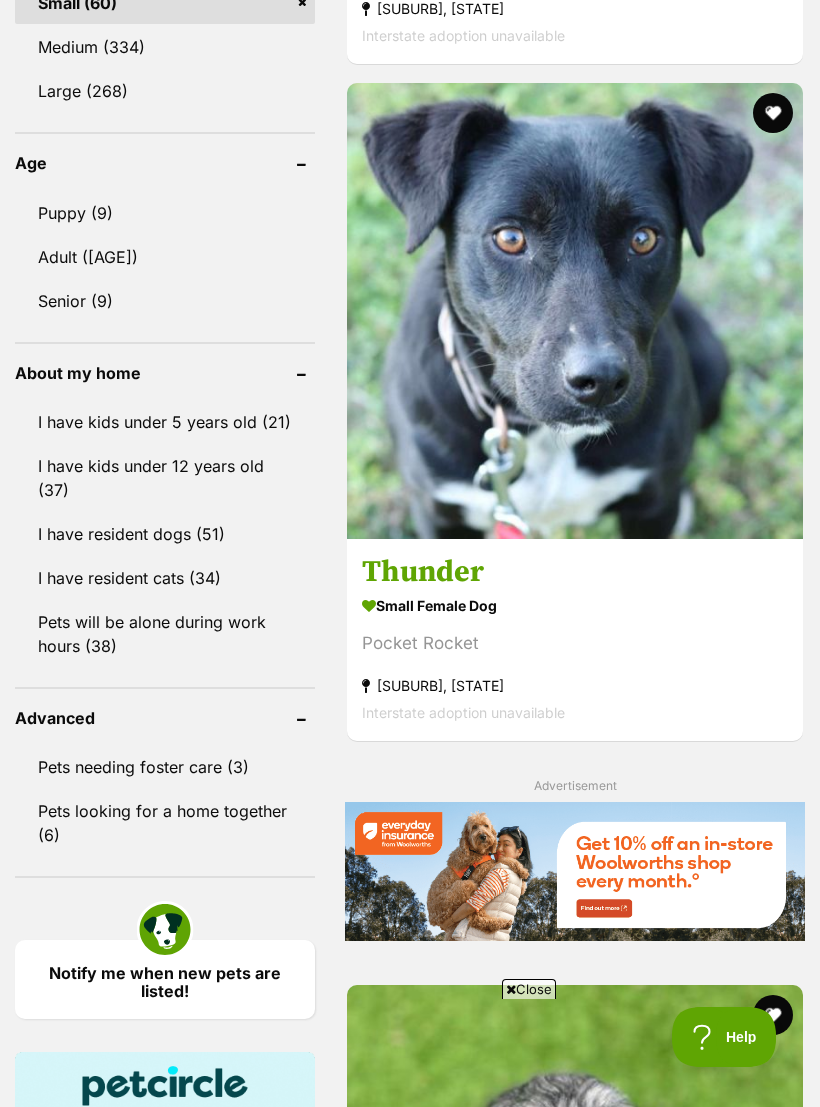 click on "Medium (334)" at bounding box center (165, 47) 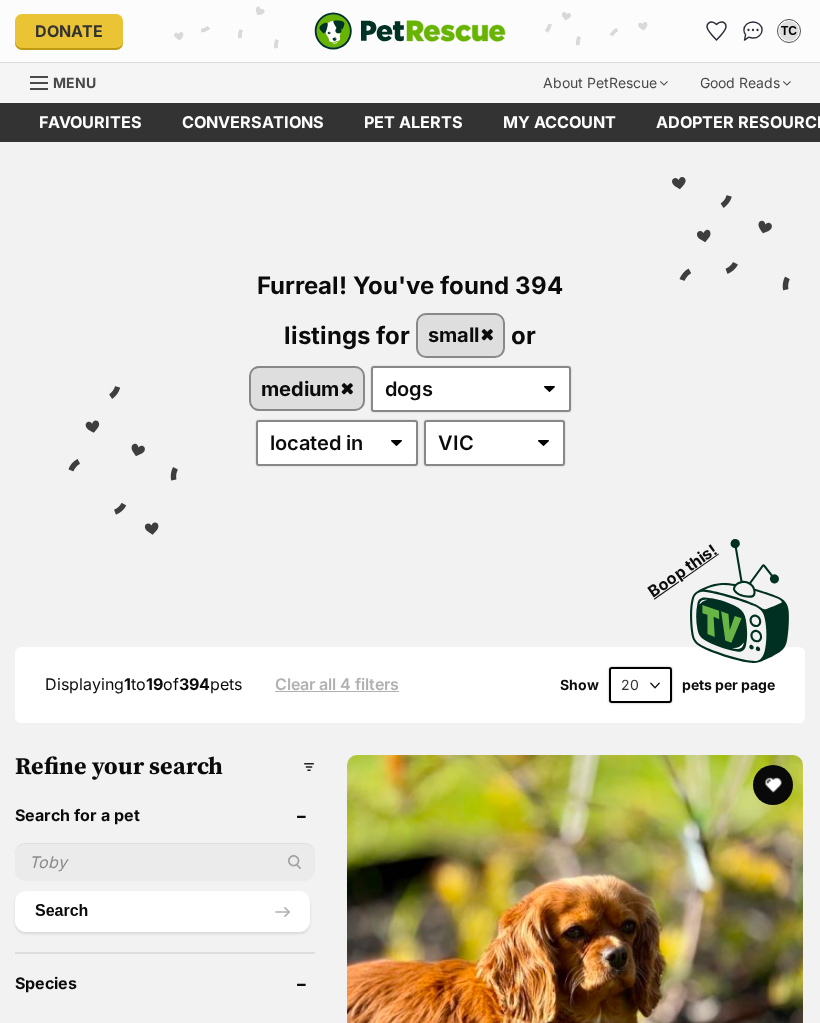 scroll, scrollTop: 0, scrollLeft: 0, axis: both 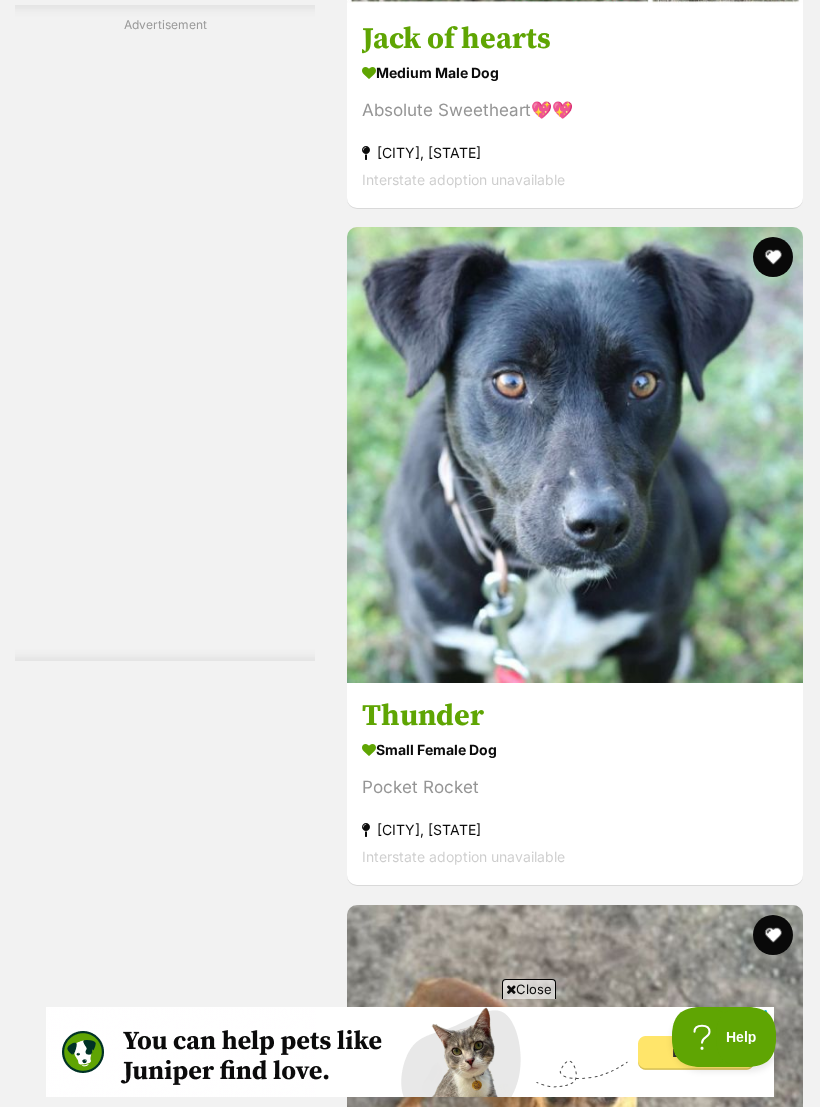 click at bounding box center (598, 9659) 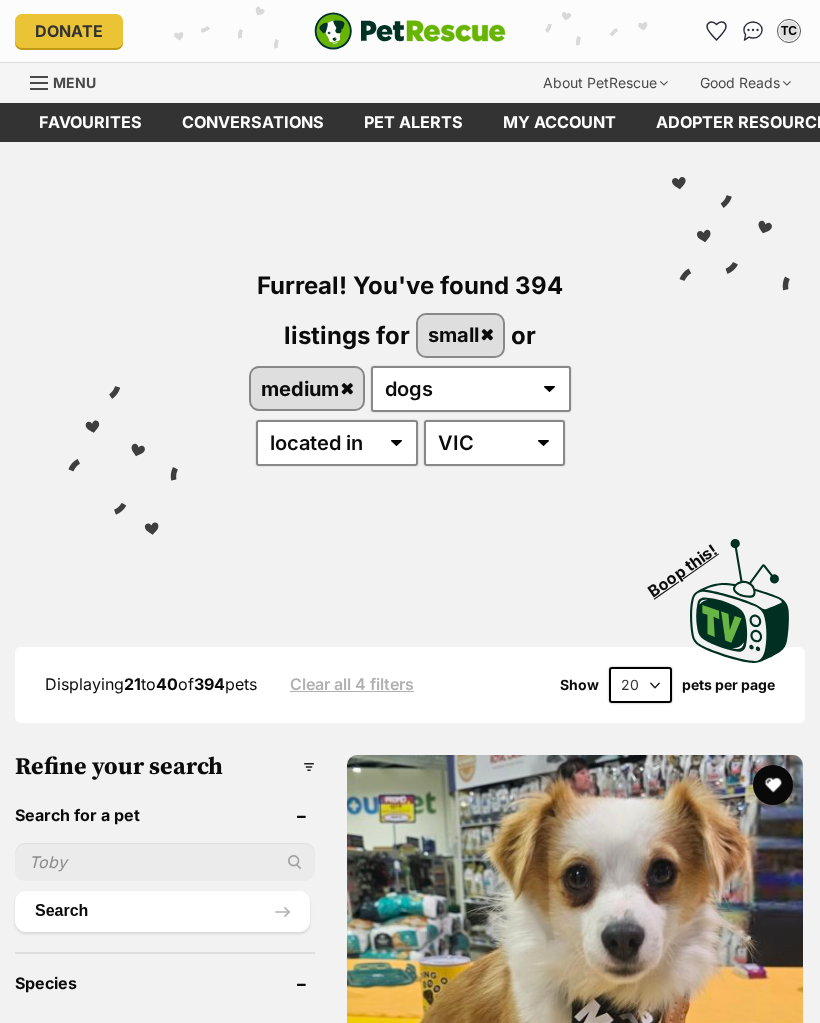 scroll, scrollTop: 0, scrollLeft: 0, axis: both 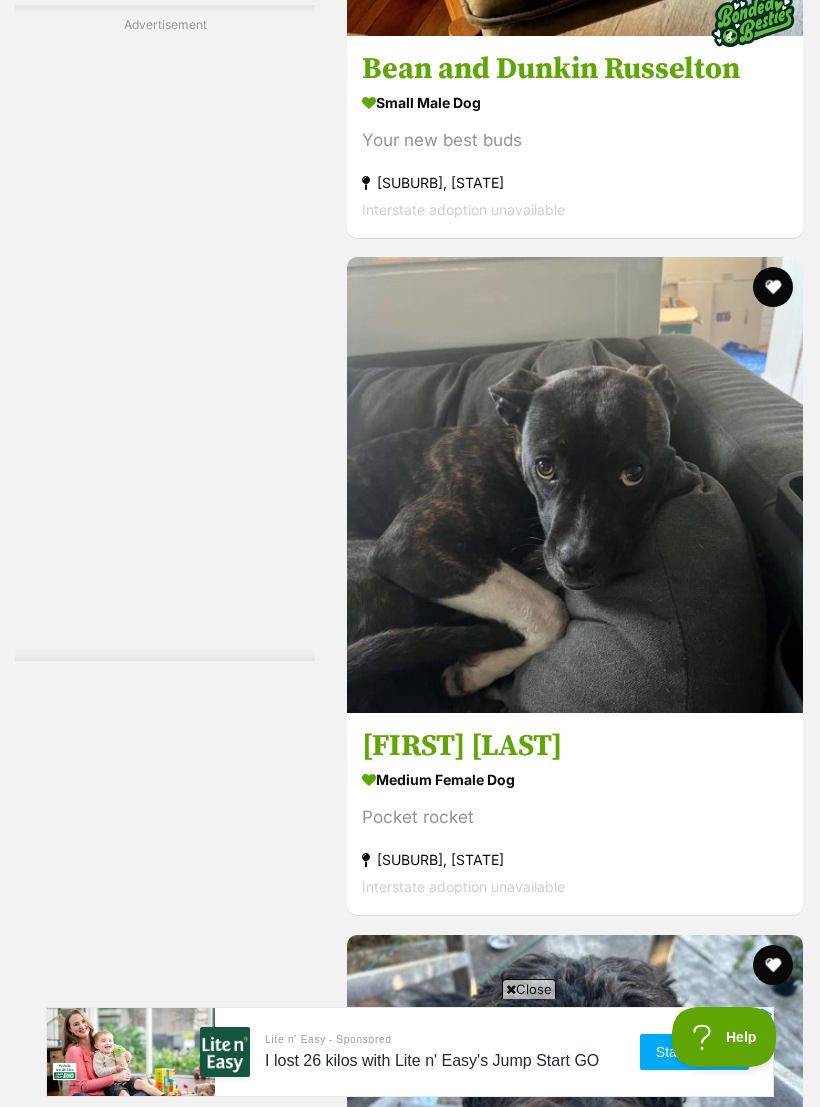 click on "medium male Dog" at bounding box center [575, 8909] 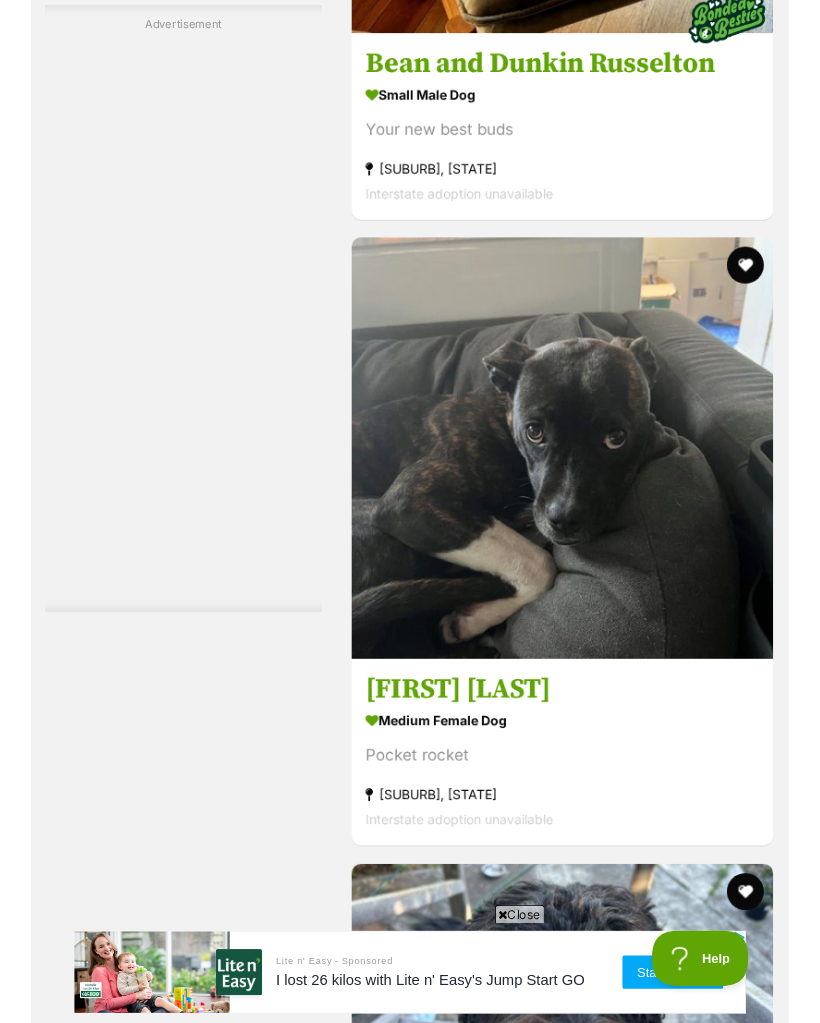 scroll, scrollTop: 4870, scrollLeft: 0, axis: vertical 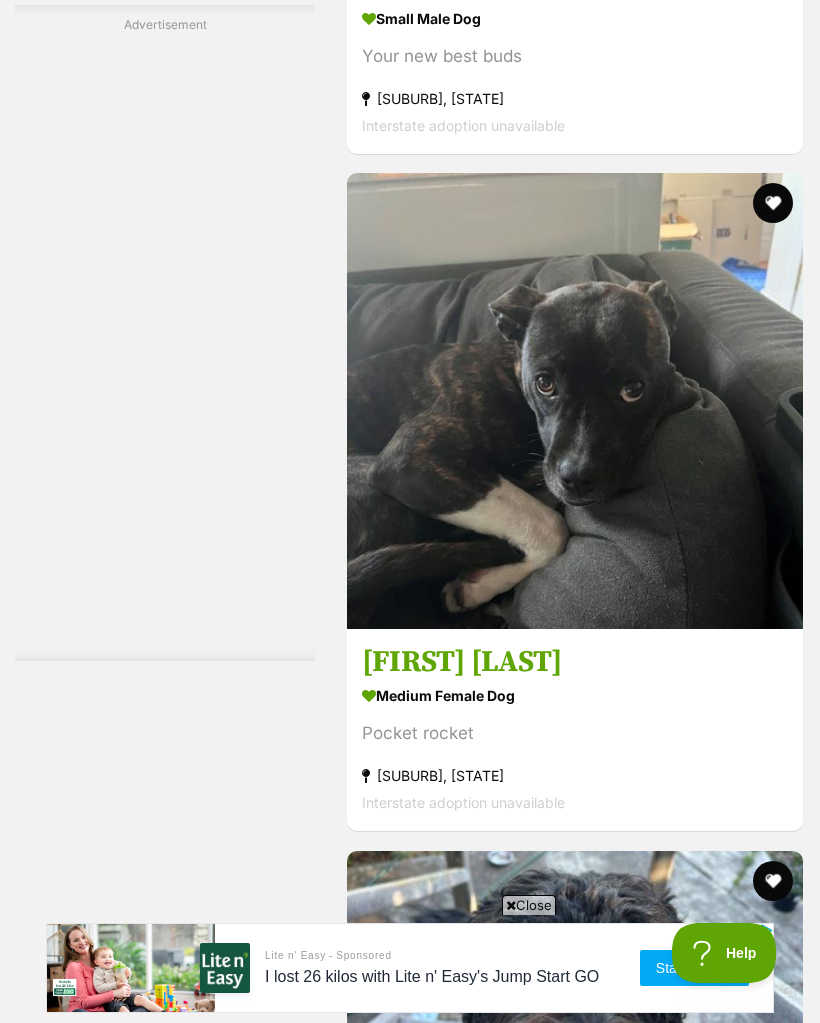 click at bounding box center (679, 9682) 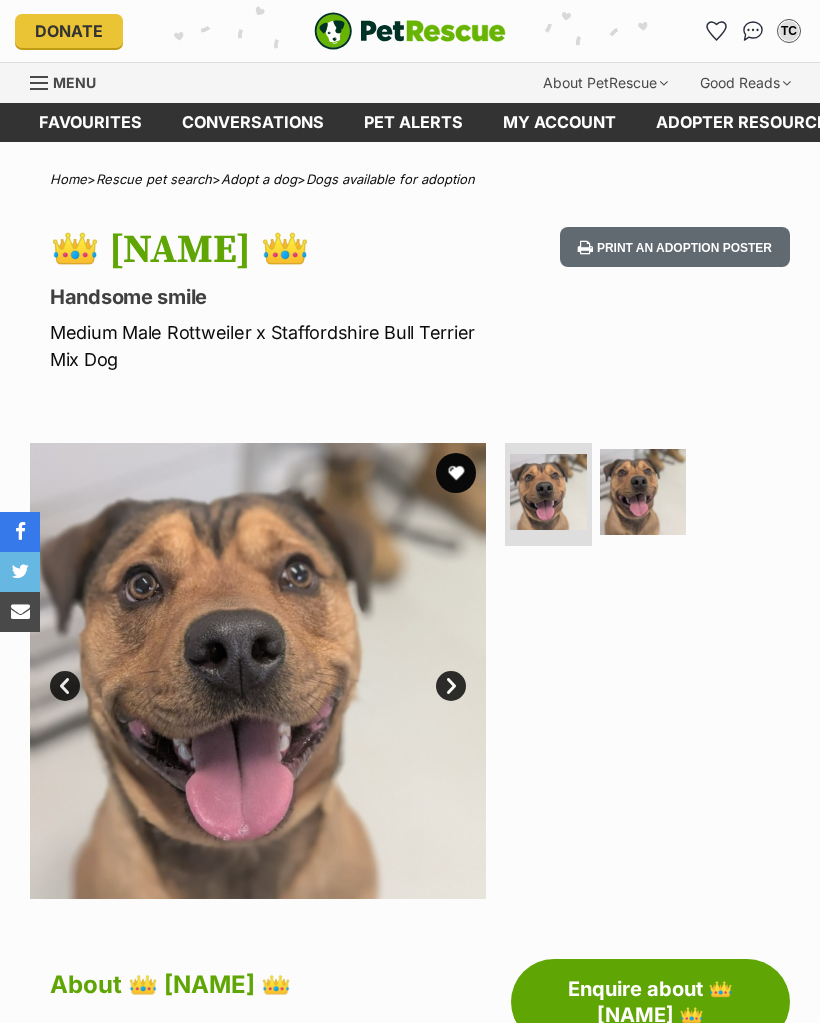 scroll, scrollTop: 0, scrollLeft: 0, axis: both 